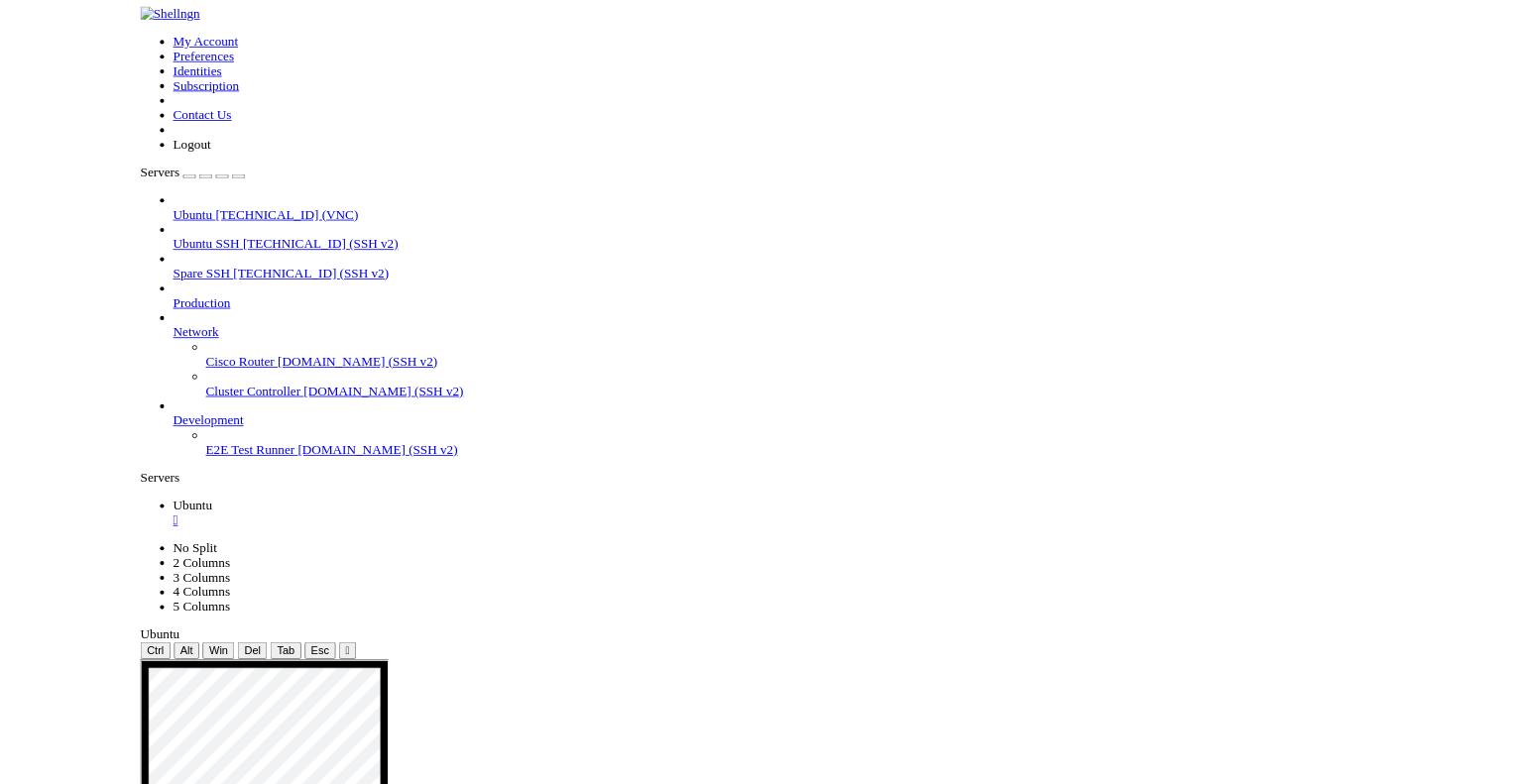 scroll, scrollTop: 0, scrollLeft: 0, axis: both 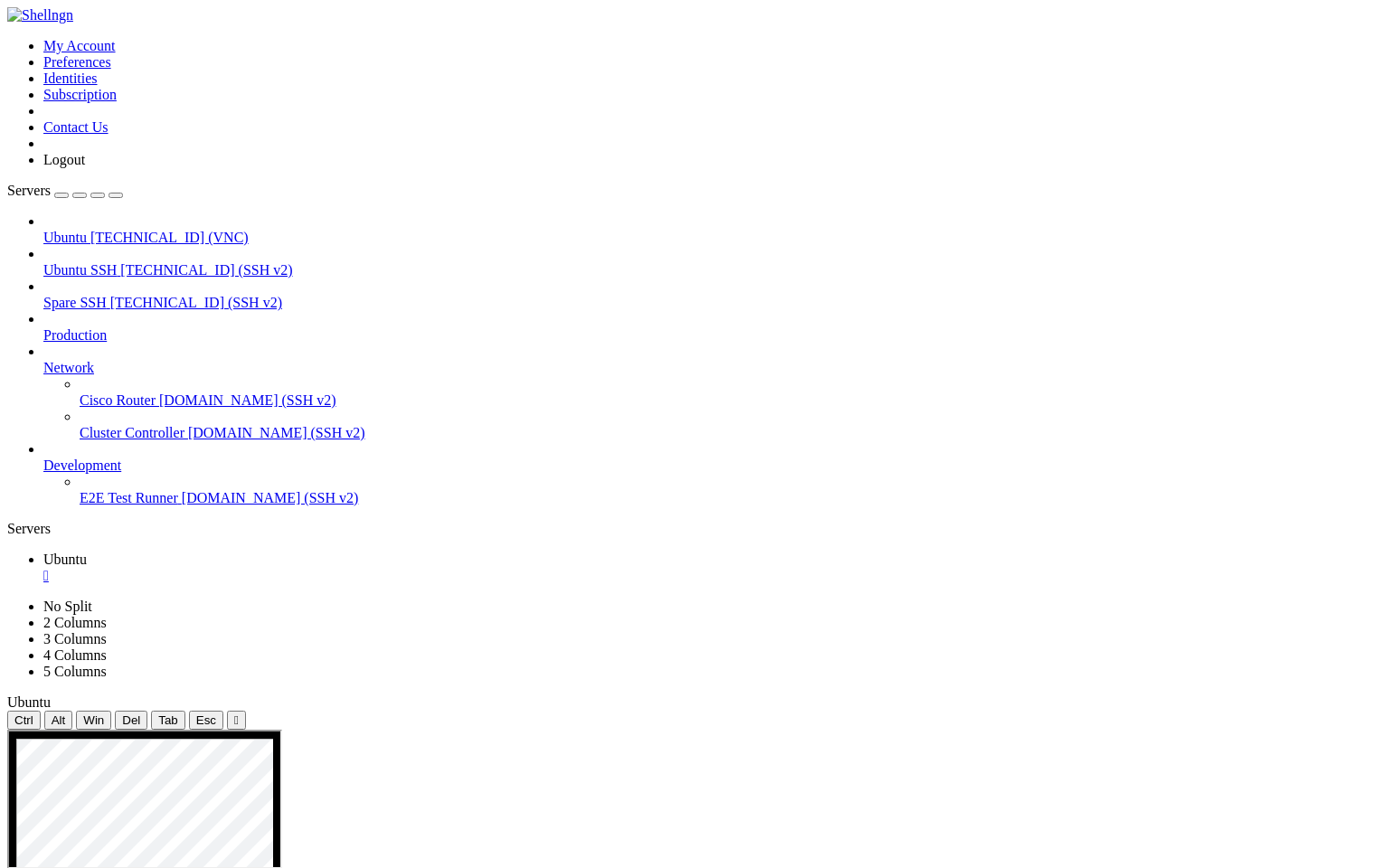 click at bounding box center (663, 2037) 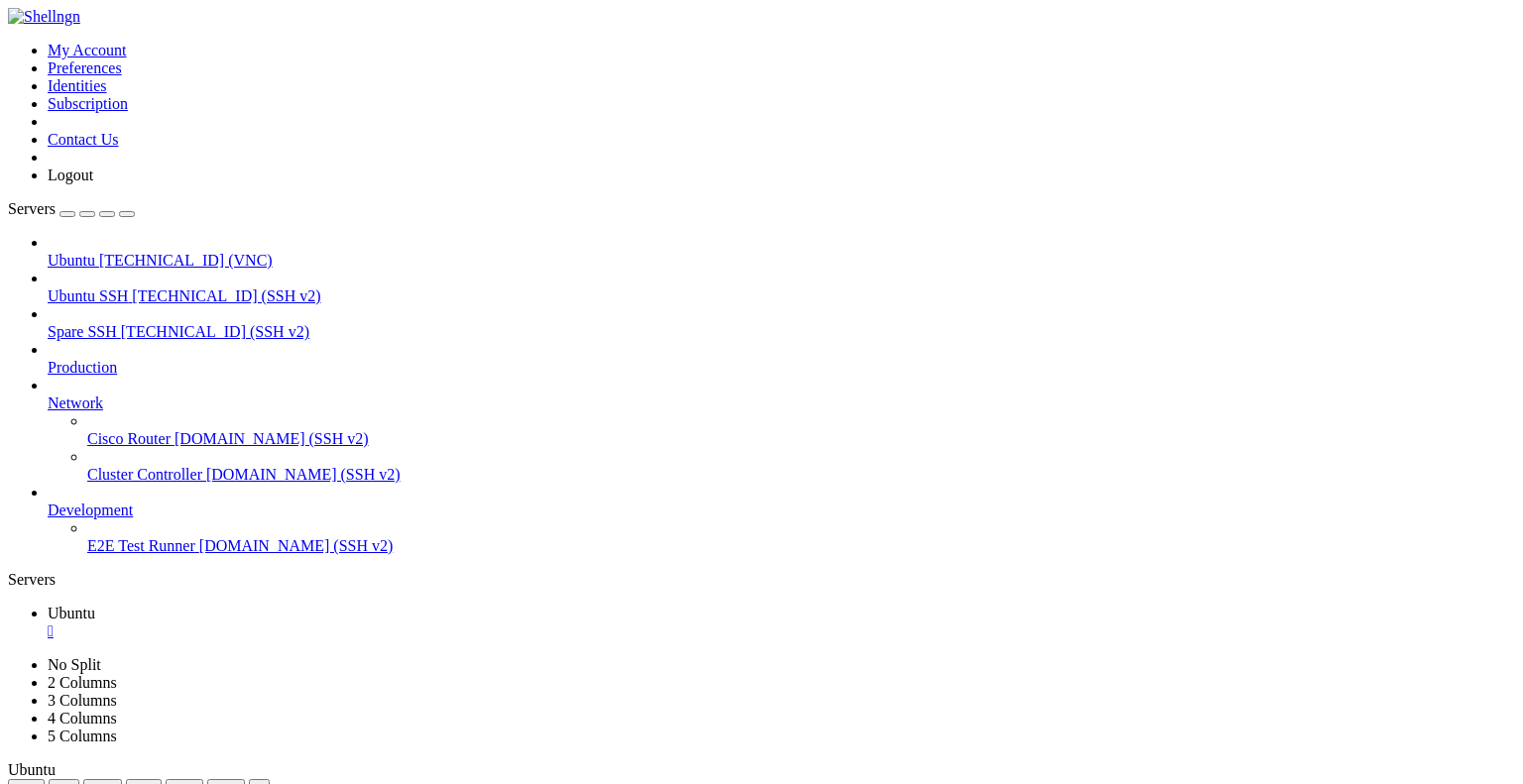 click on "" at bounding box center (781, 631) 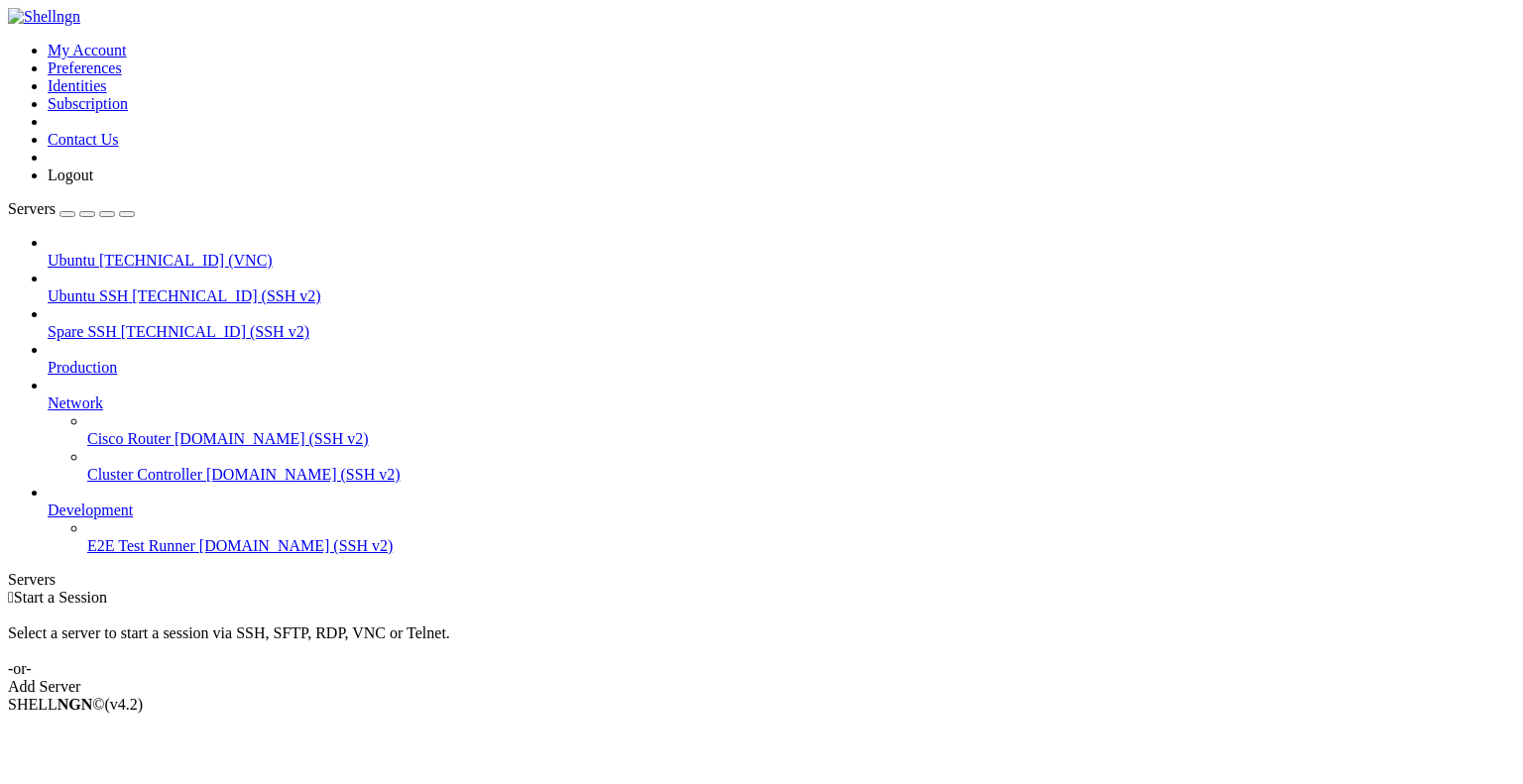 click at bounding box center [8, 42] 